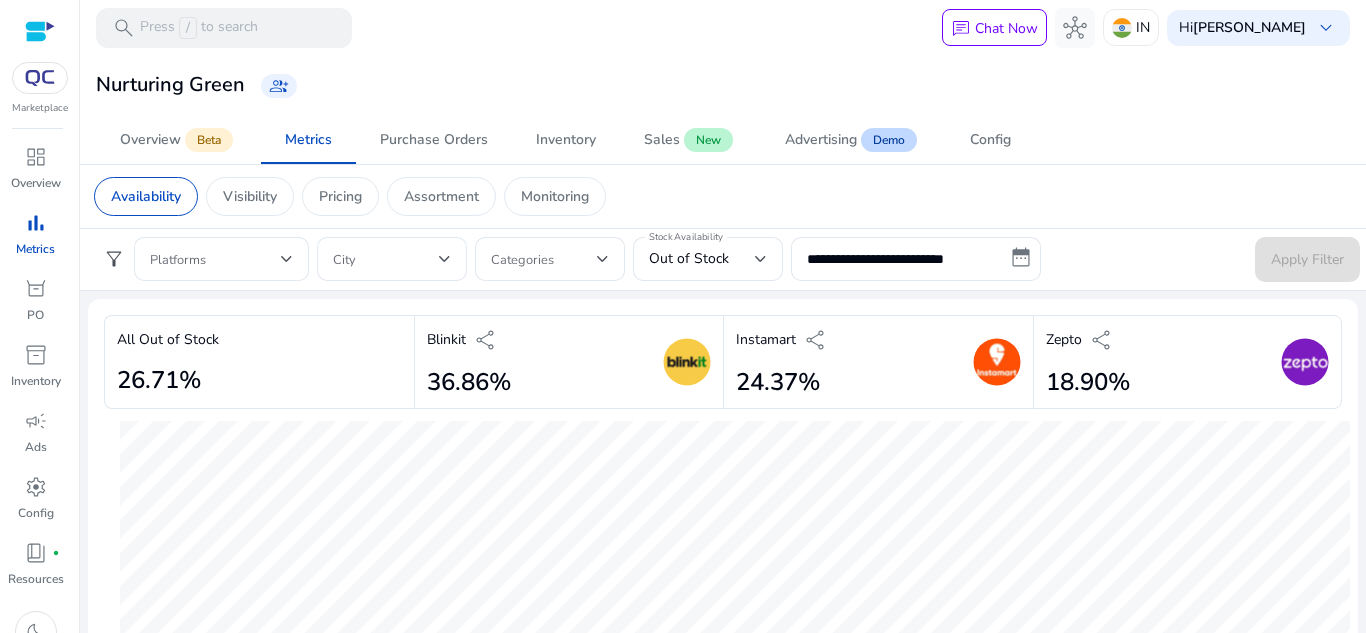 scroll, scrollTop: 0, scrollLeft: 0, axis: both 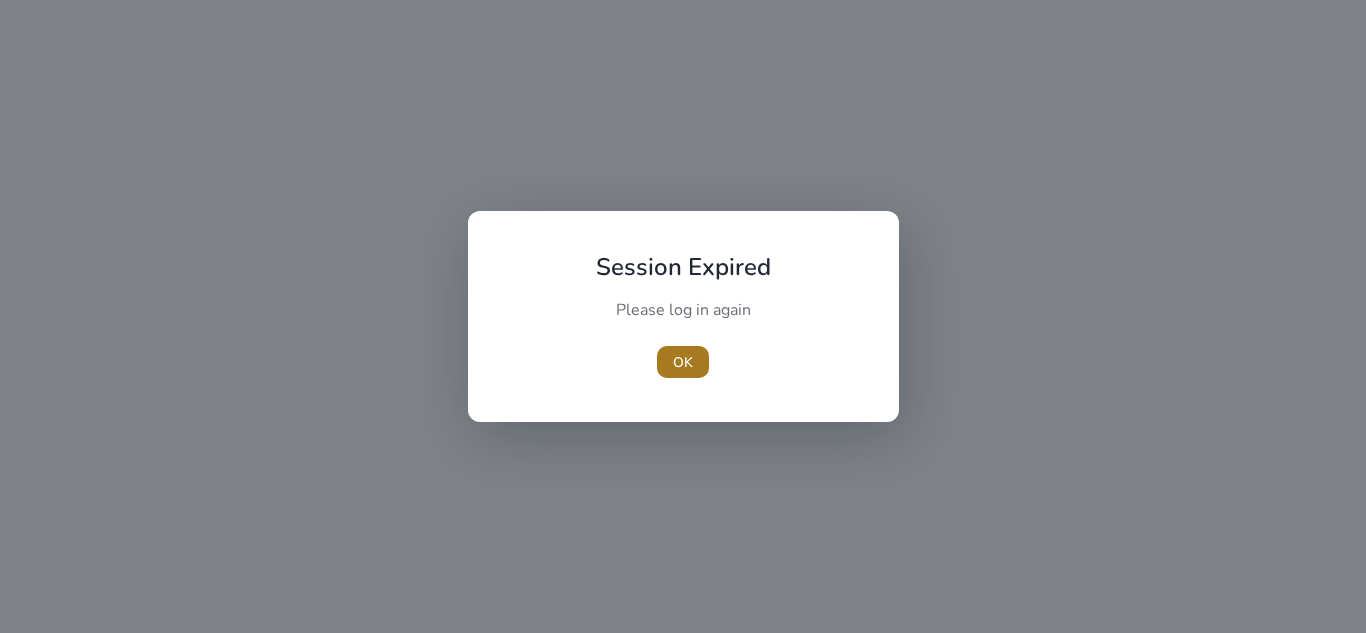 click at bounding box center [683, 362] 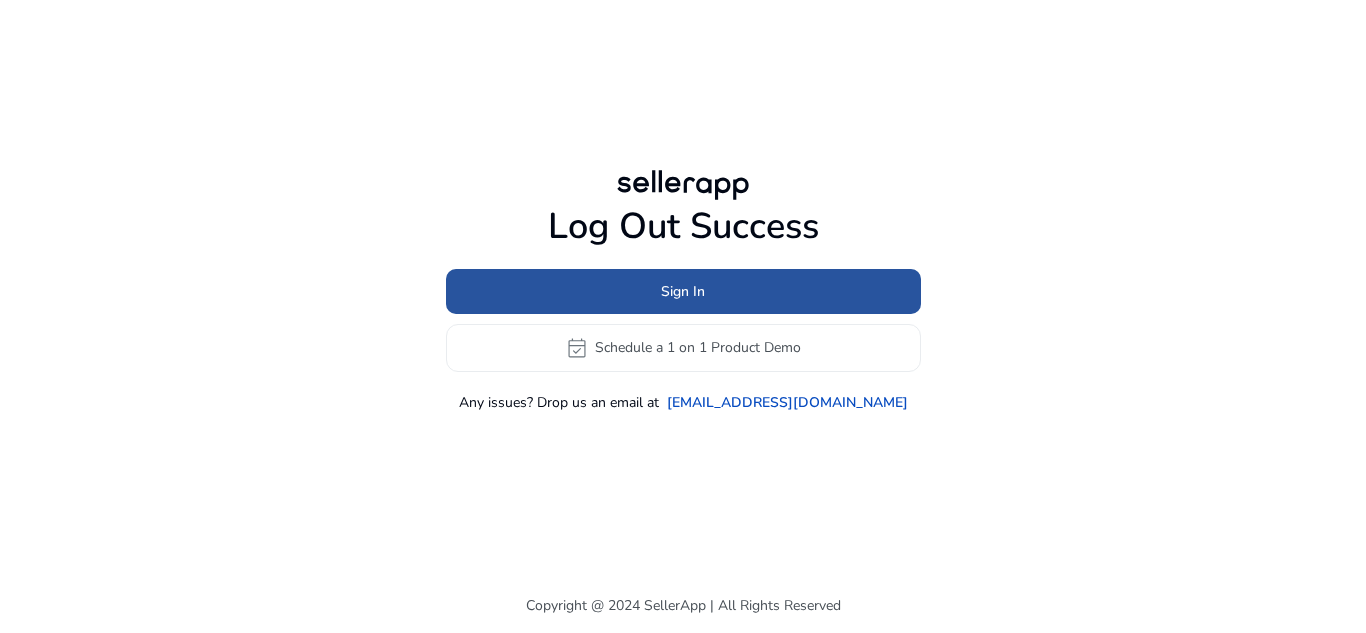 click 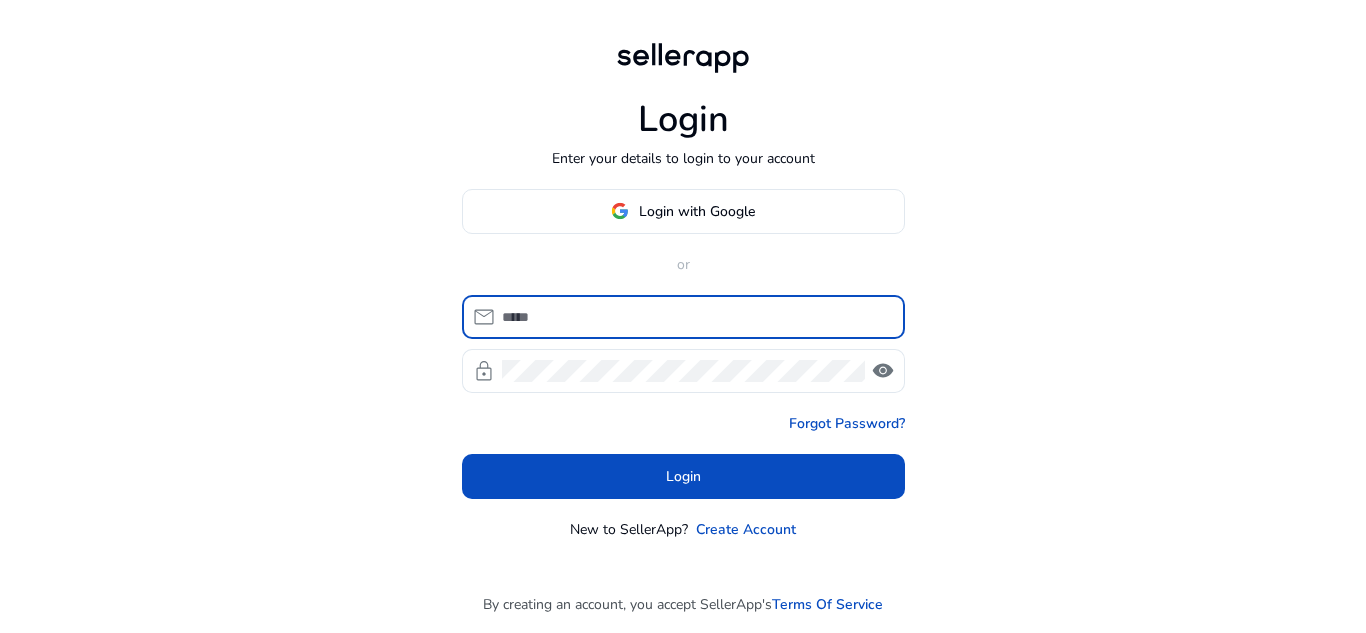 type on "**********" 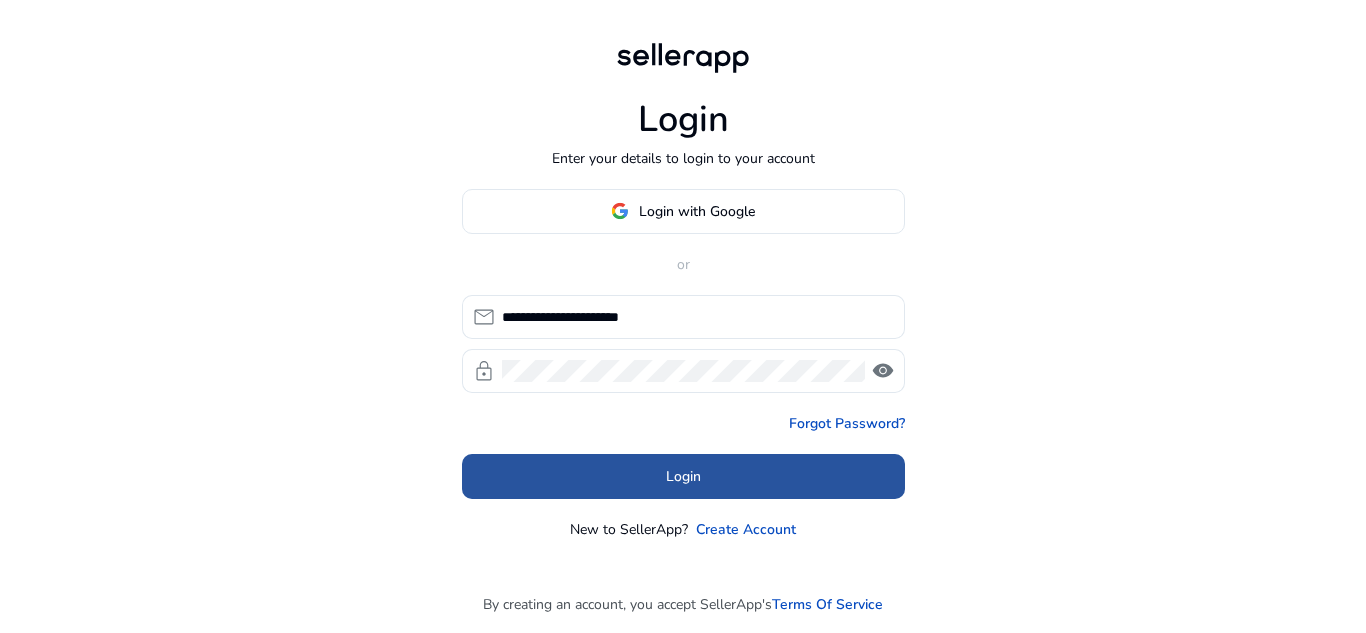 click at bounding box center [683, 476] 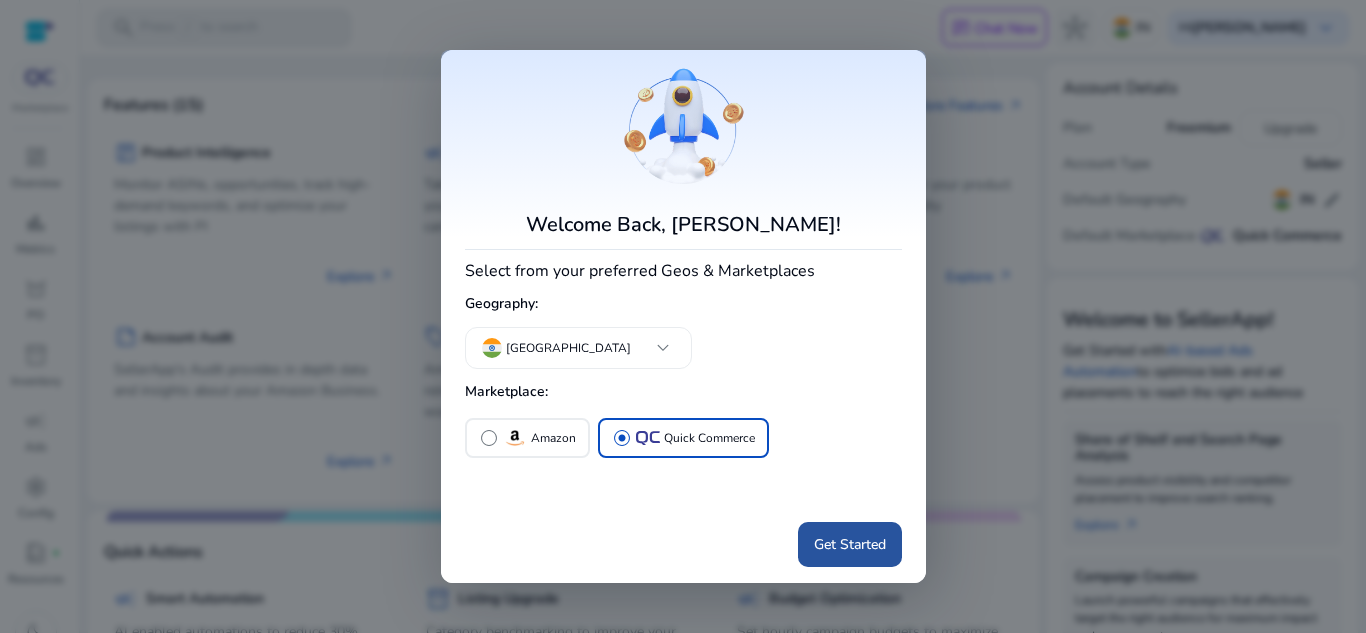click on "Get Started" at bounding box center [850, 544] 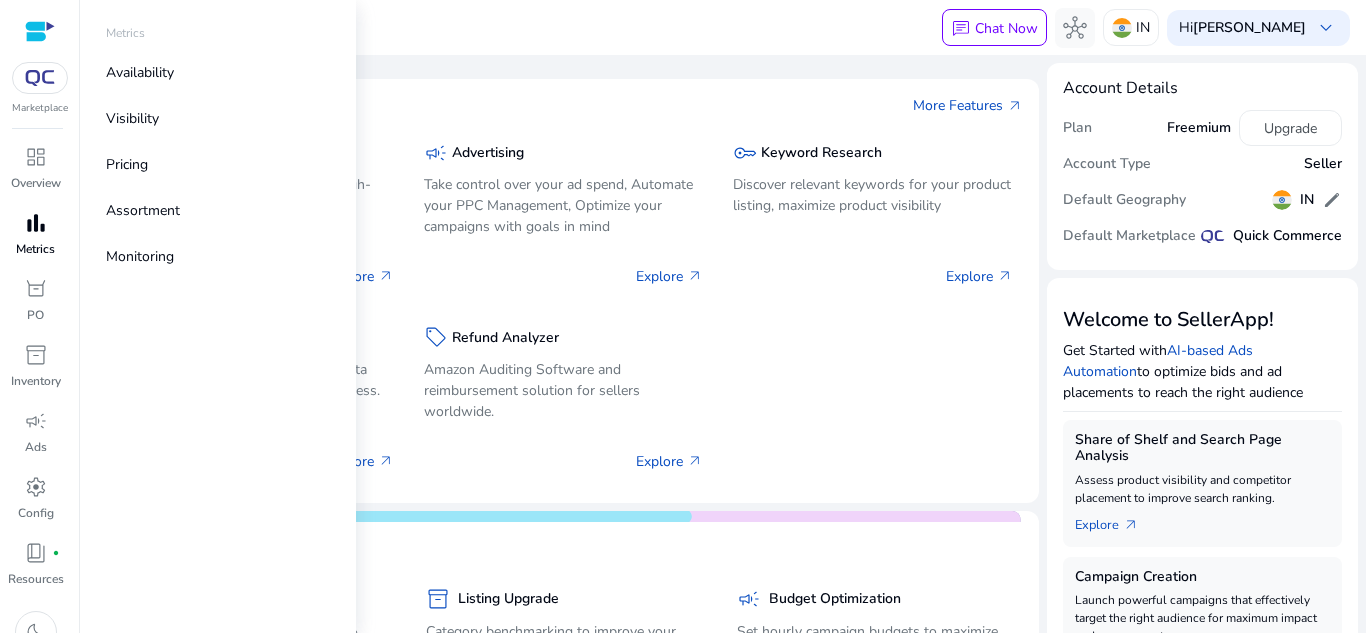 click on "Metrics" at bounding box center [35, 249] 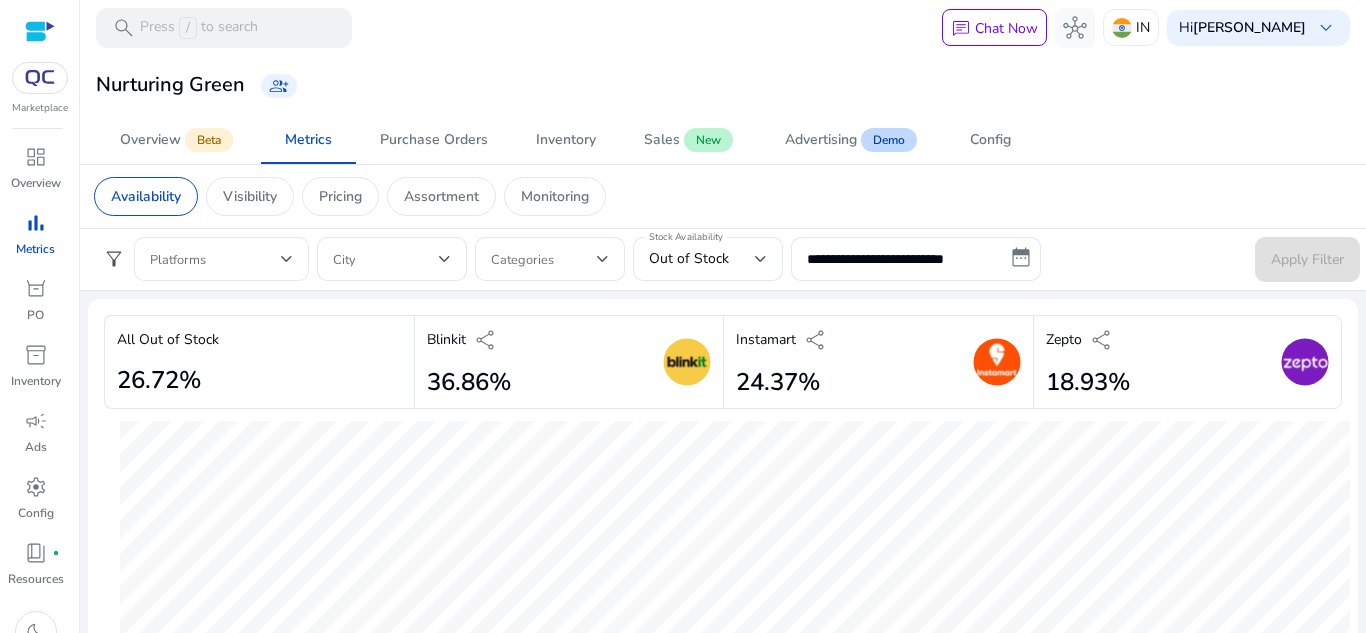 click at bounding box center (215, 259) 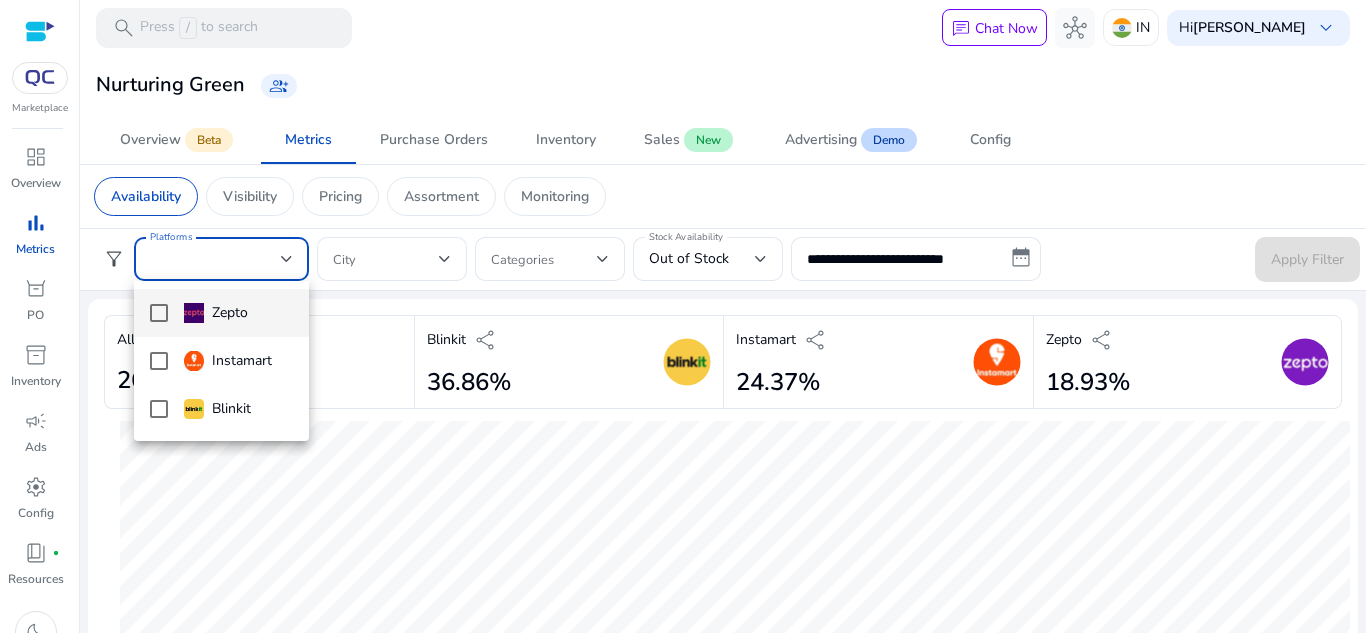 click on "Zepto" at bounding box center (221, 313) 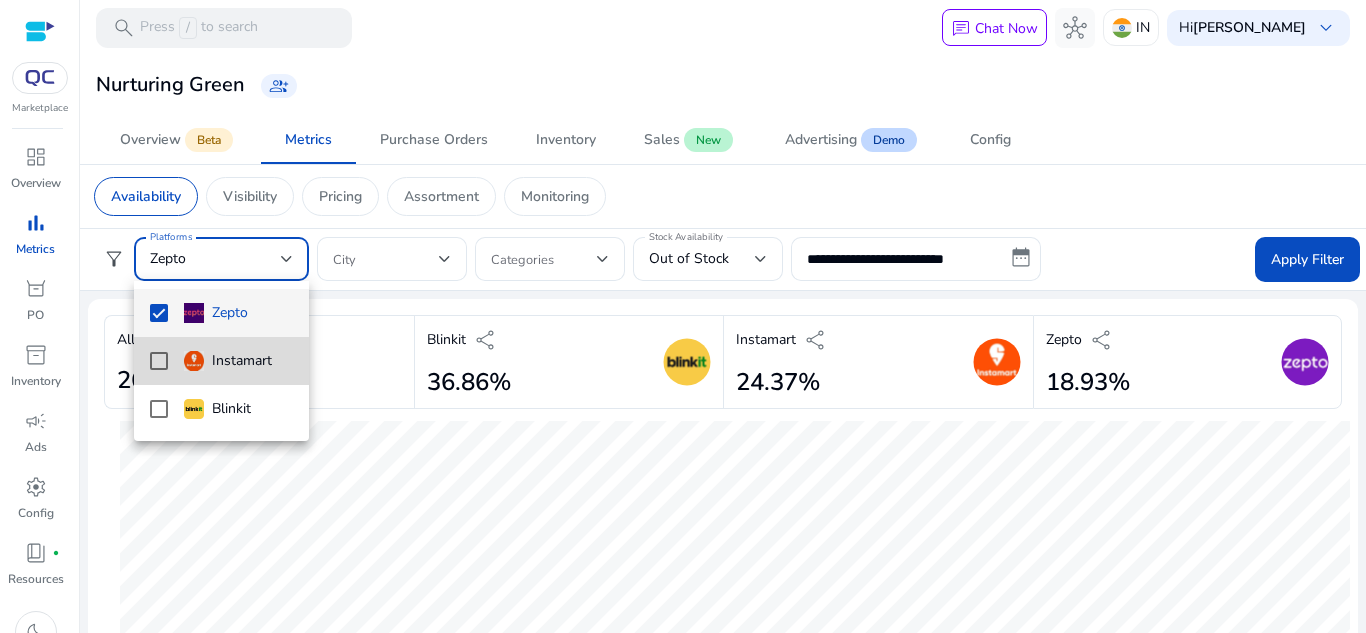 click on "Instamart" at bounding box center [228, 361] 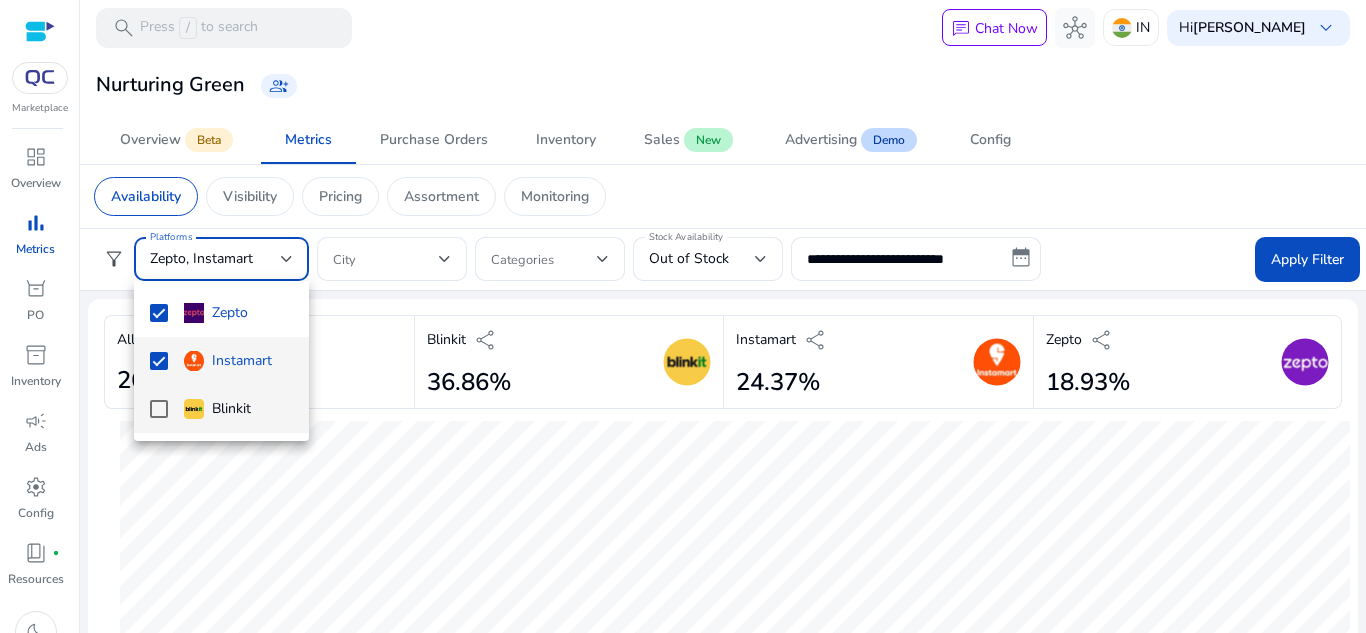 click on "Blinkit" at bounding box center (217, 409) 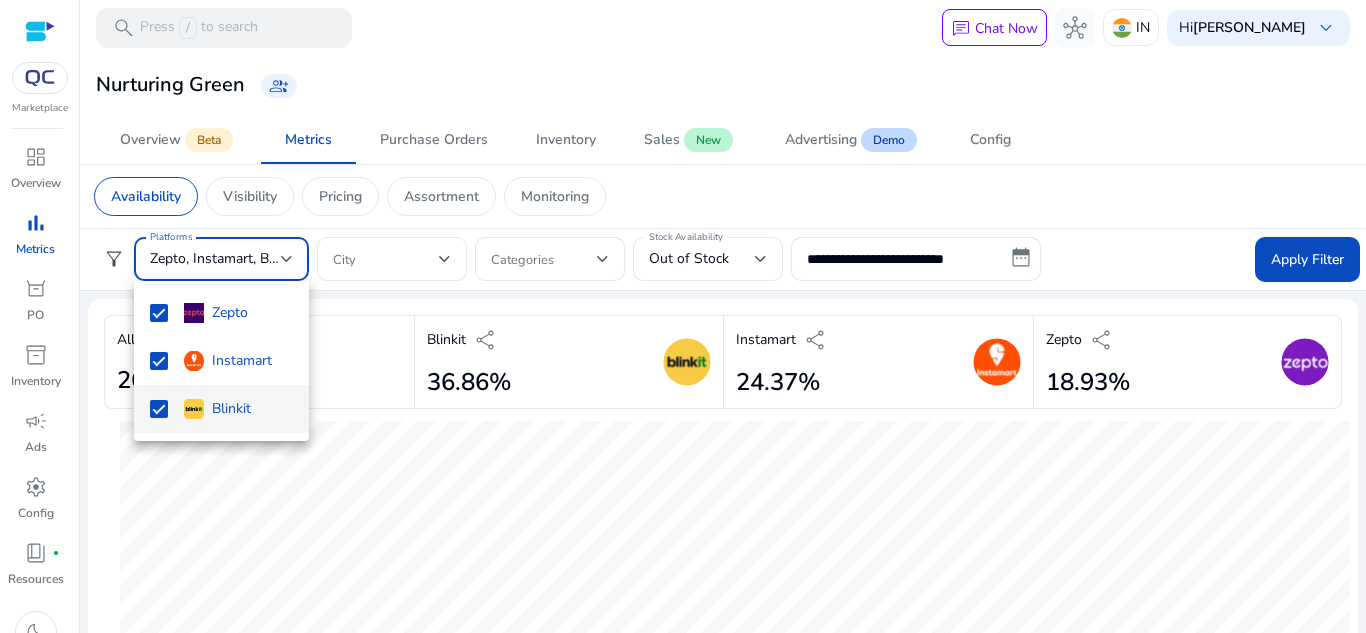 click at bounding box center (683, 316) 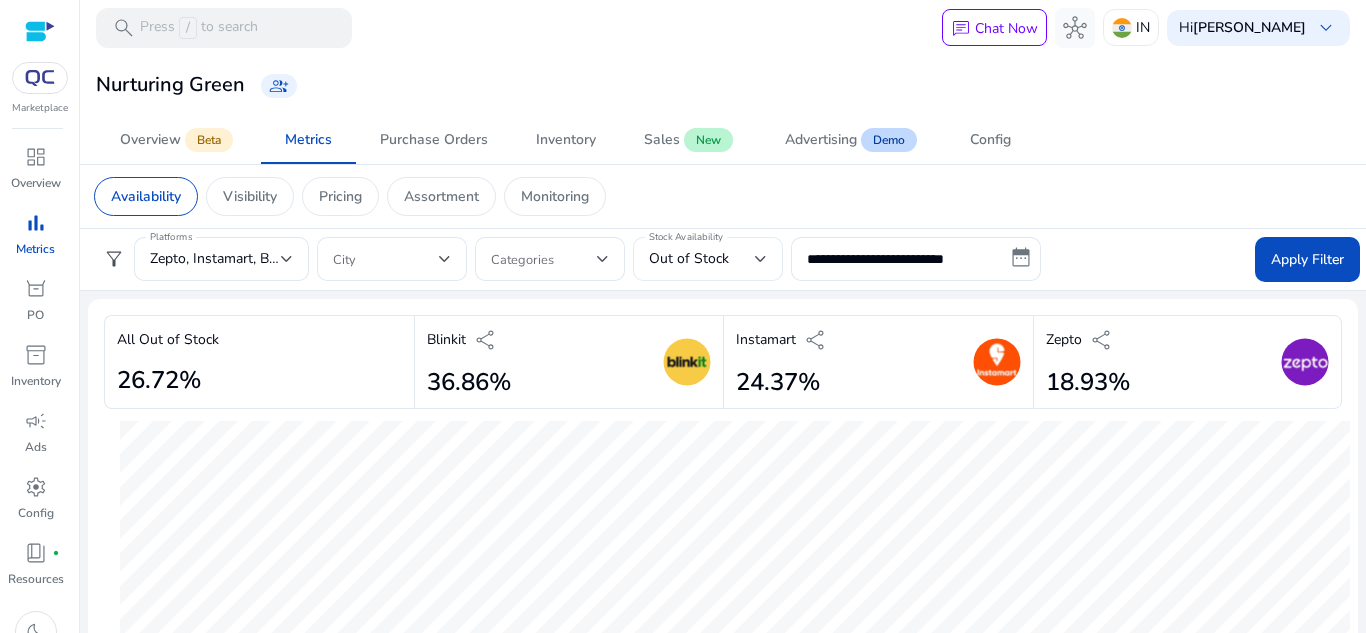 click on "Out of Stock" at bounding box center [702, 259] 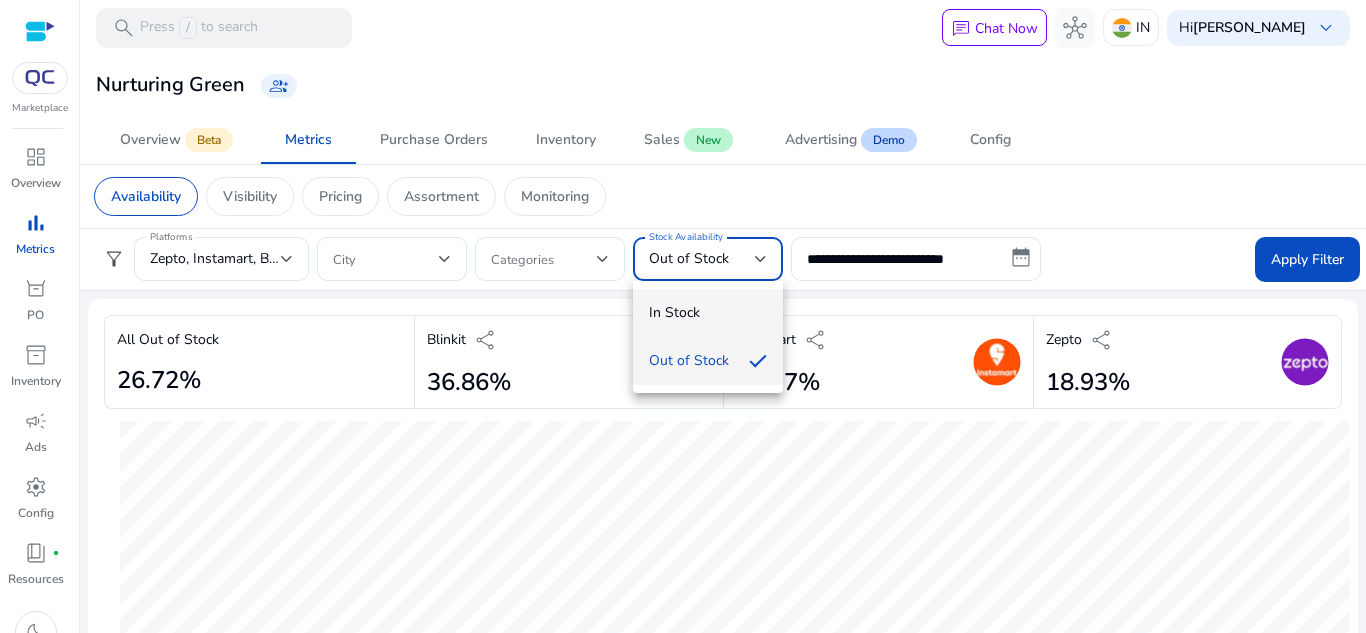 click on "In Stock" at bounding box center [708, 313] 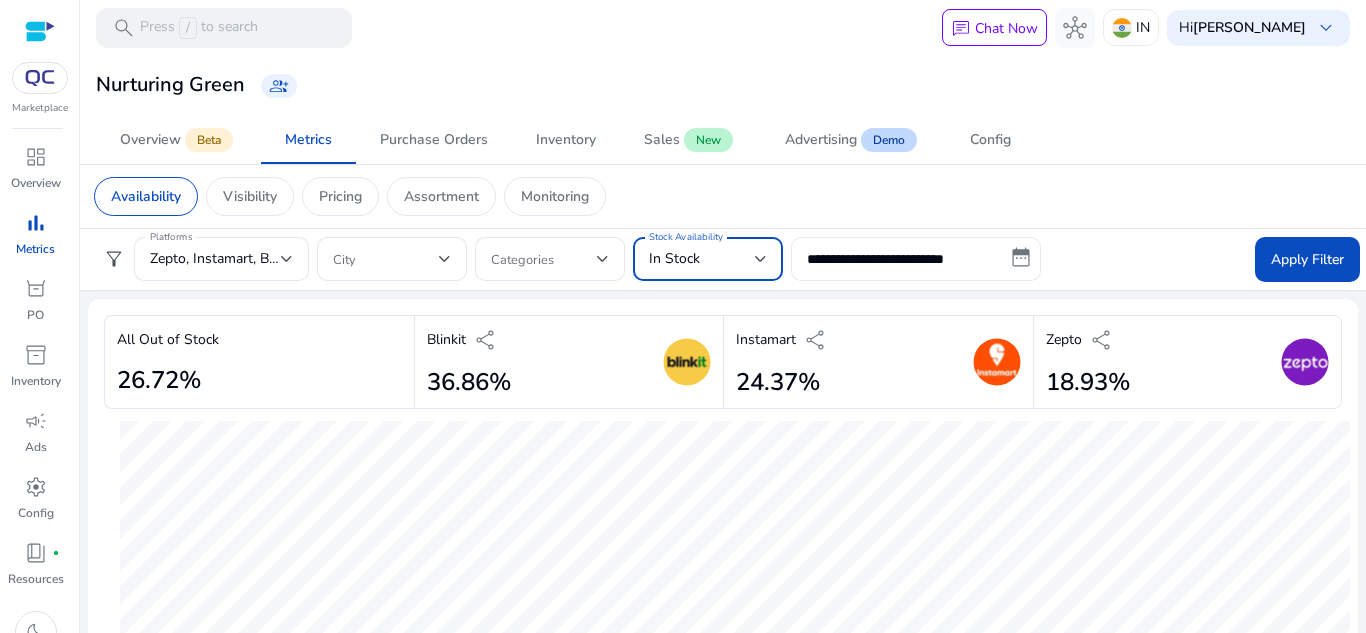 click on "**********" at bounding box center [916, 259] 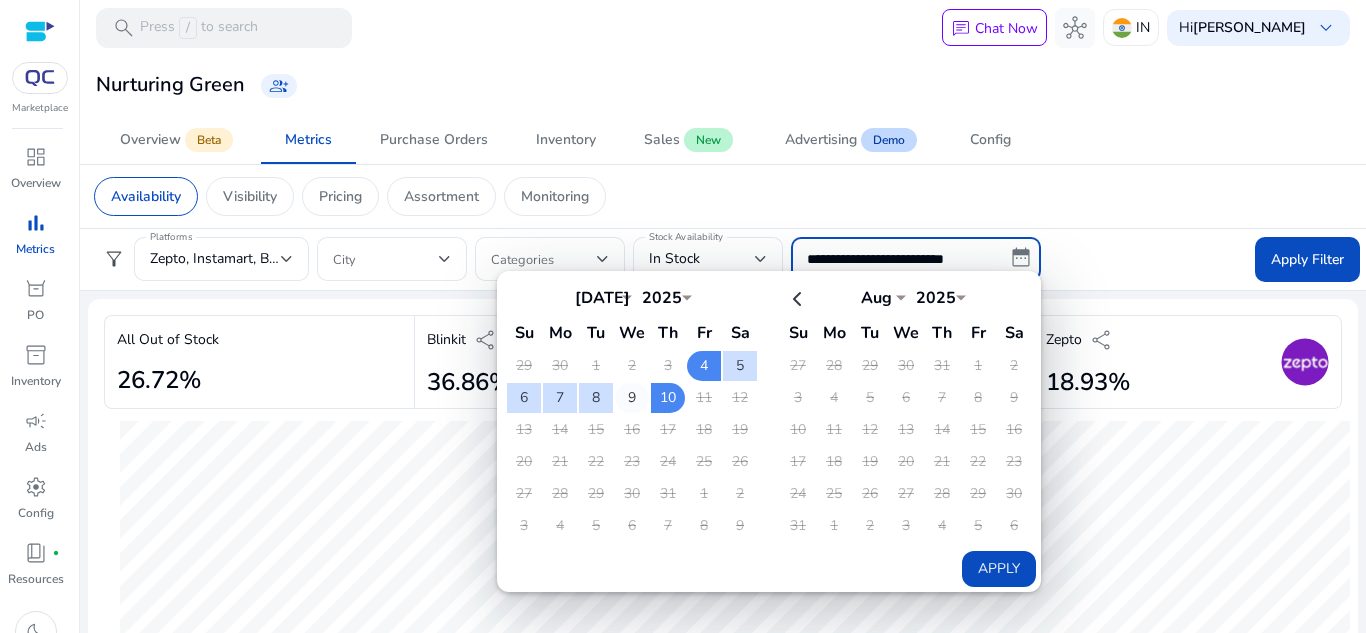 click on "9" 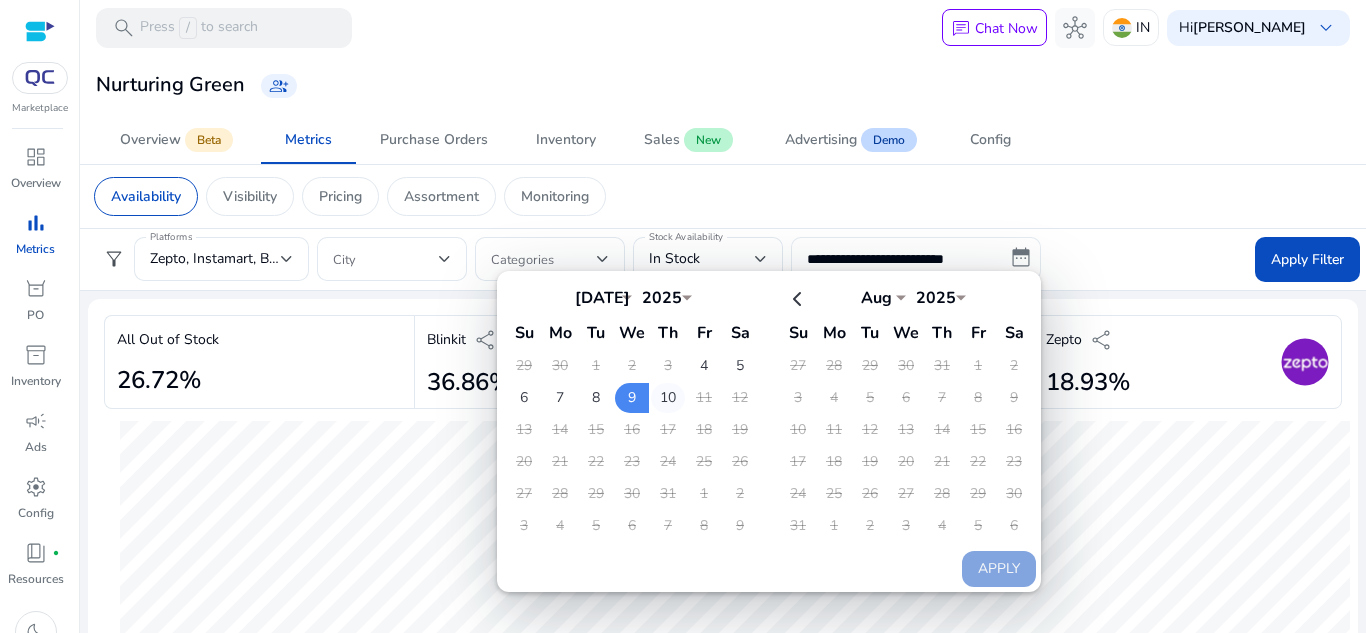click on "10" 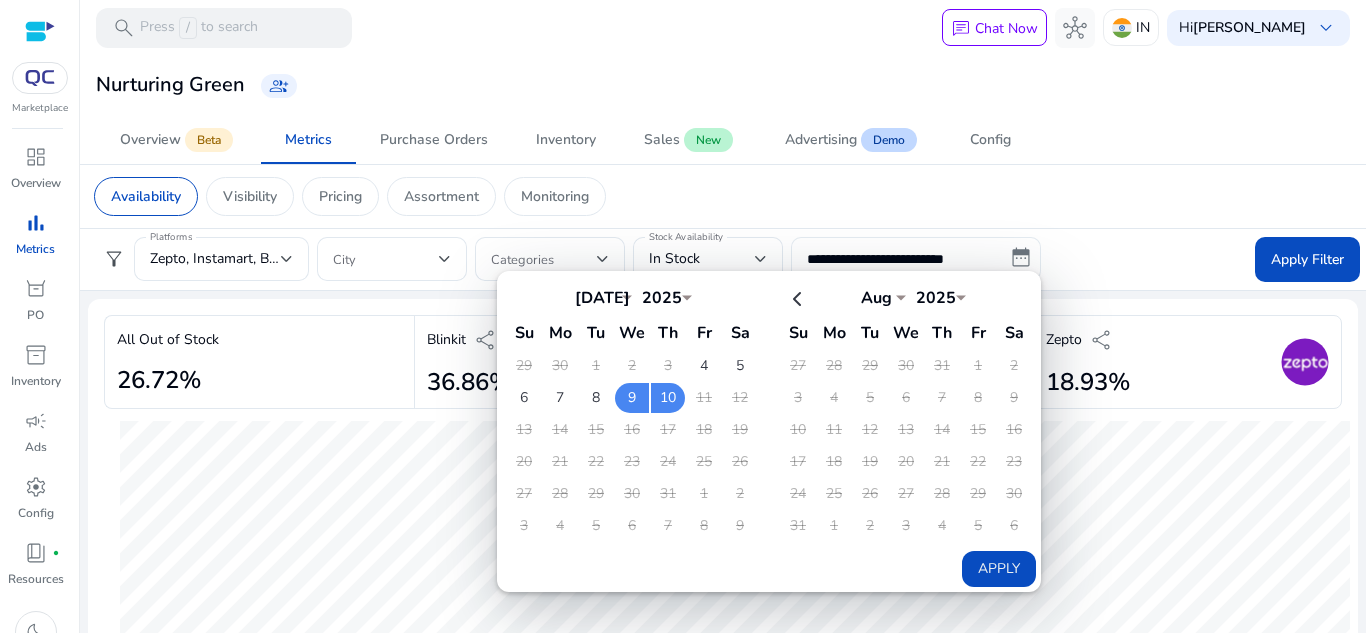 click on "Apply" 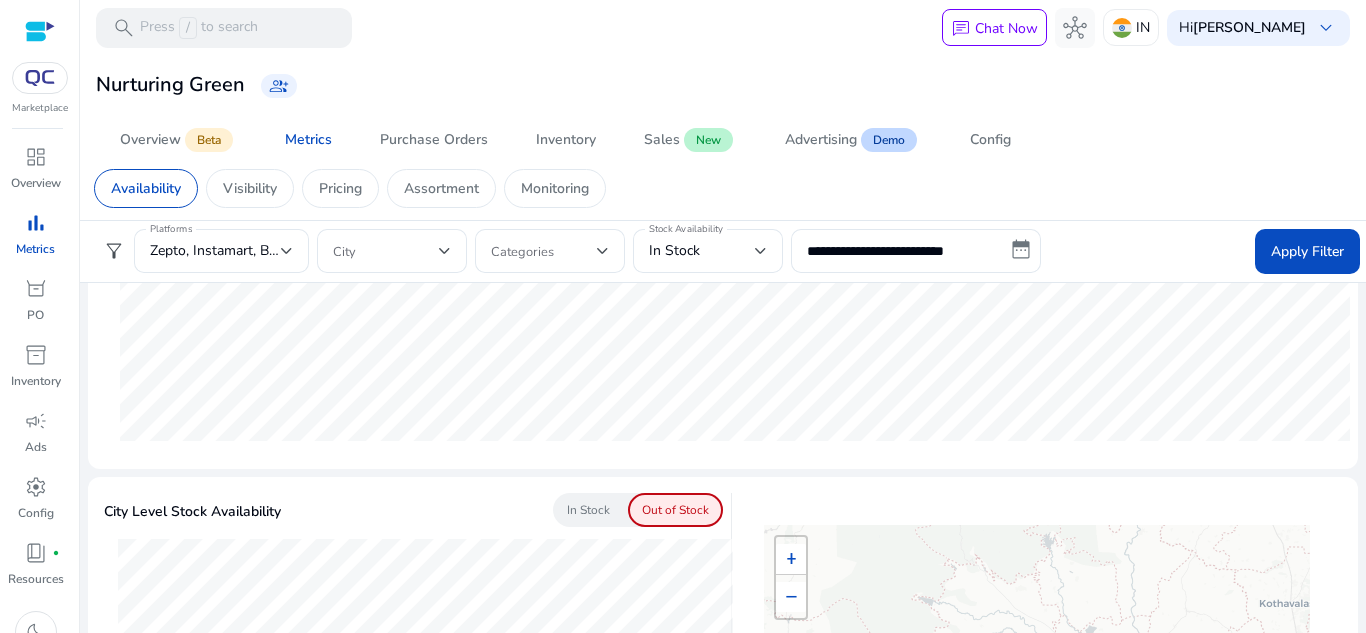 scroll, scrollTop: 500, scrollLeft: 0, axis: vertical 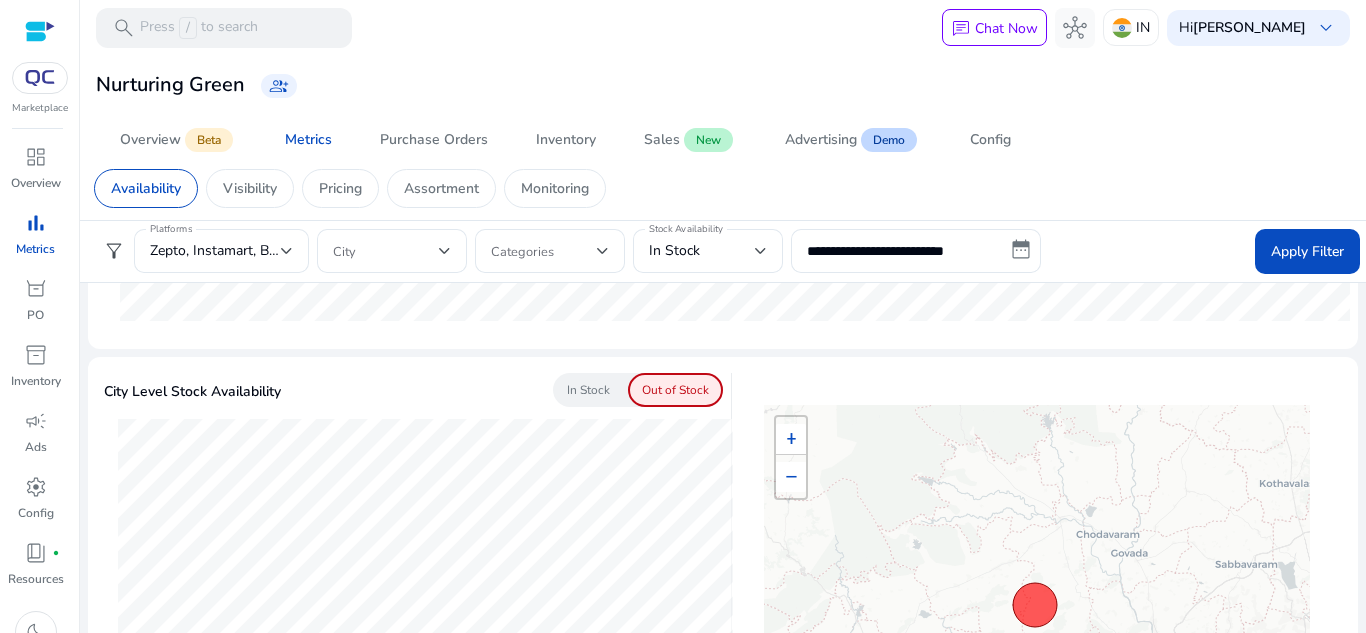 click on "In Stock" 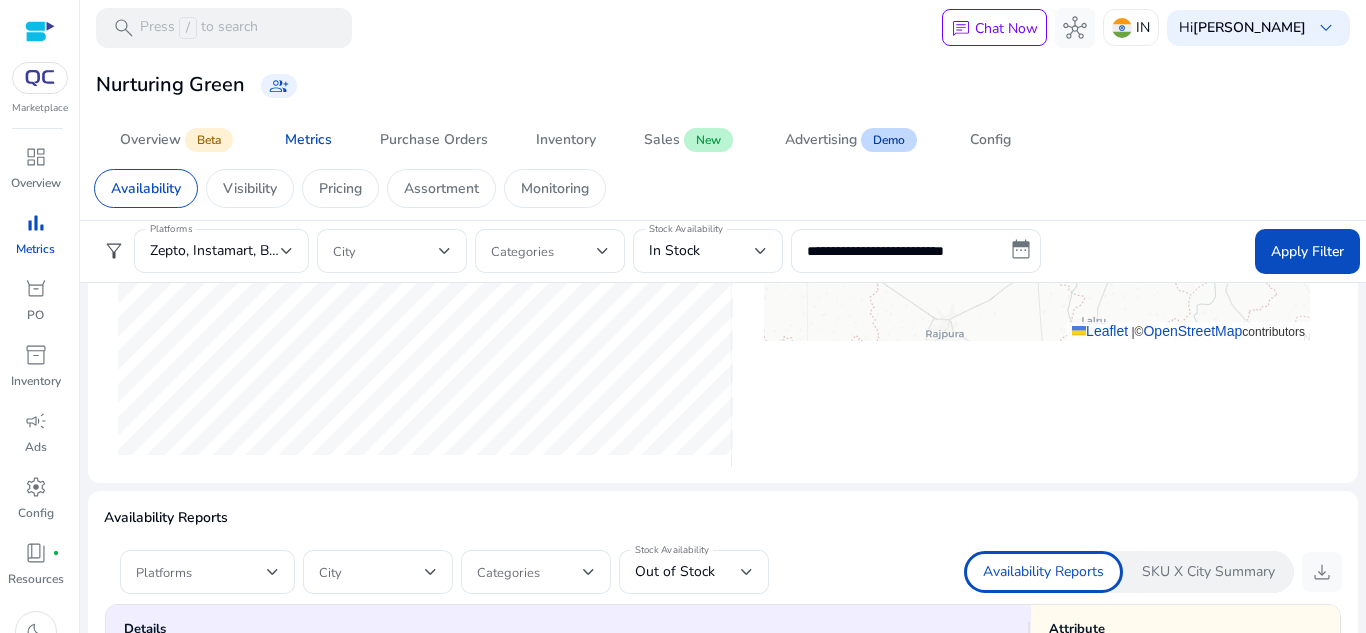 scroll, scrollTop: 1000, scrollLeft: 0, axis: vertical 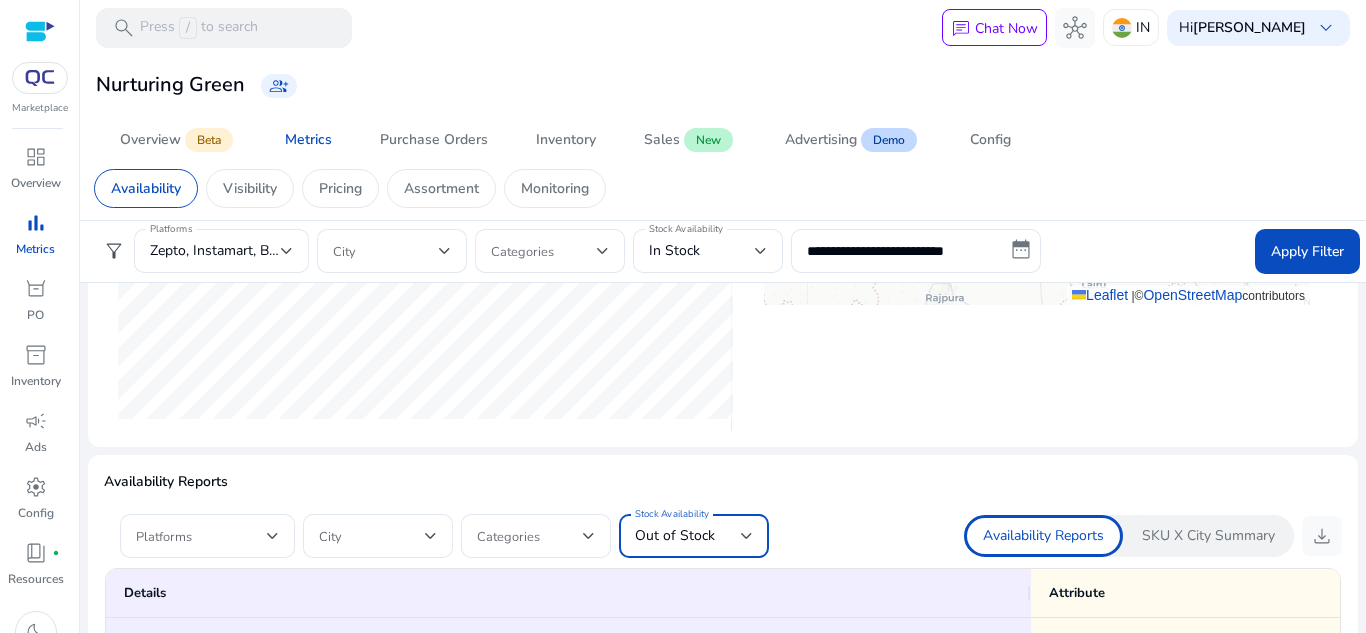 click on "Out of Stock" at bounding box center (675, 535) 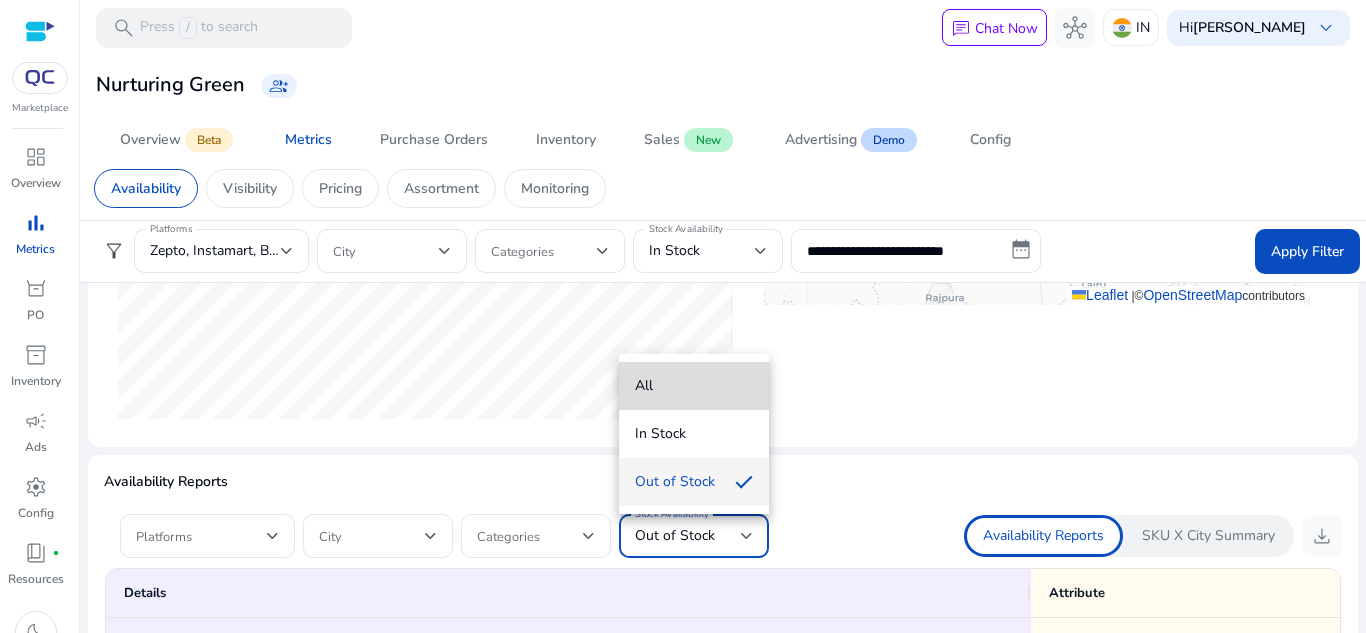 click on "All" at bounding box center (694, 386) 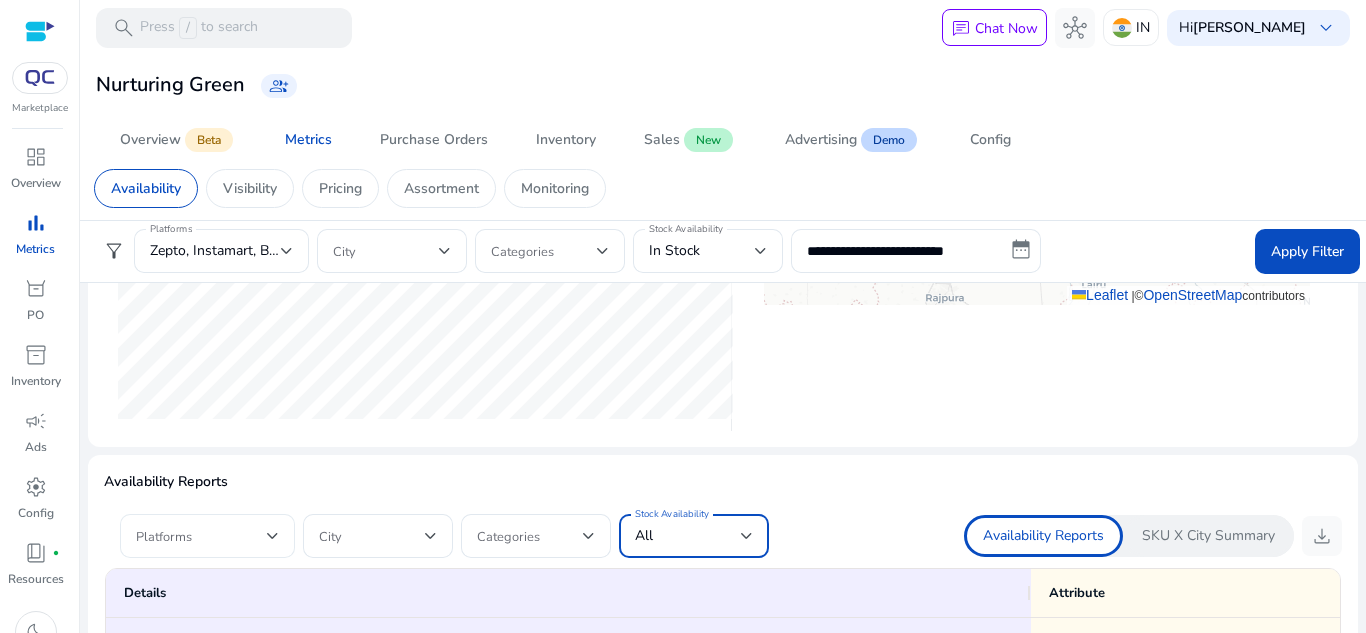 click at bounding box center (201, 536) 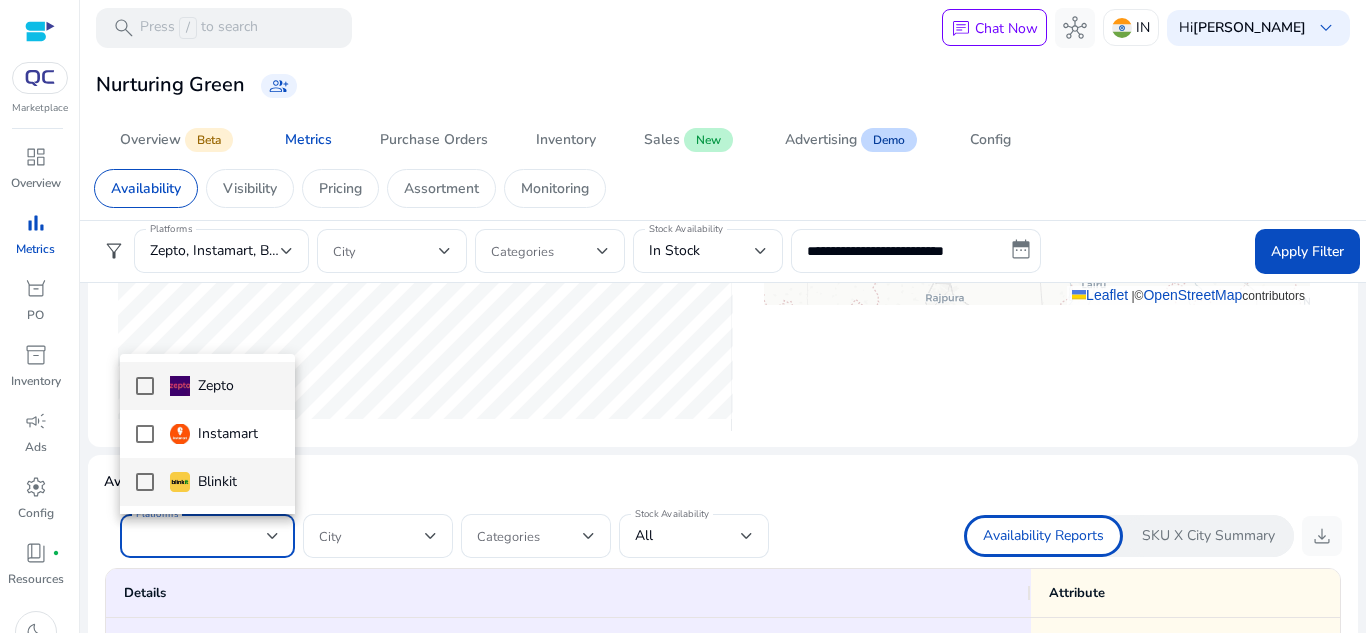 scroll, scrollTop: 0, scrollLeft: 0, axis: both 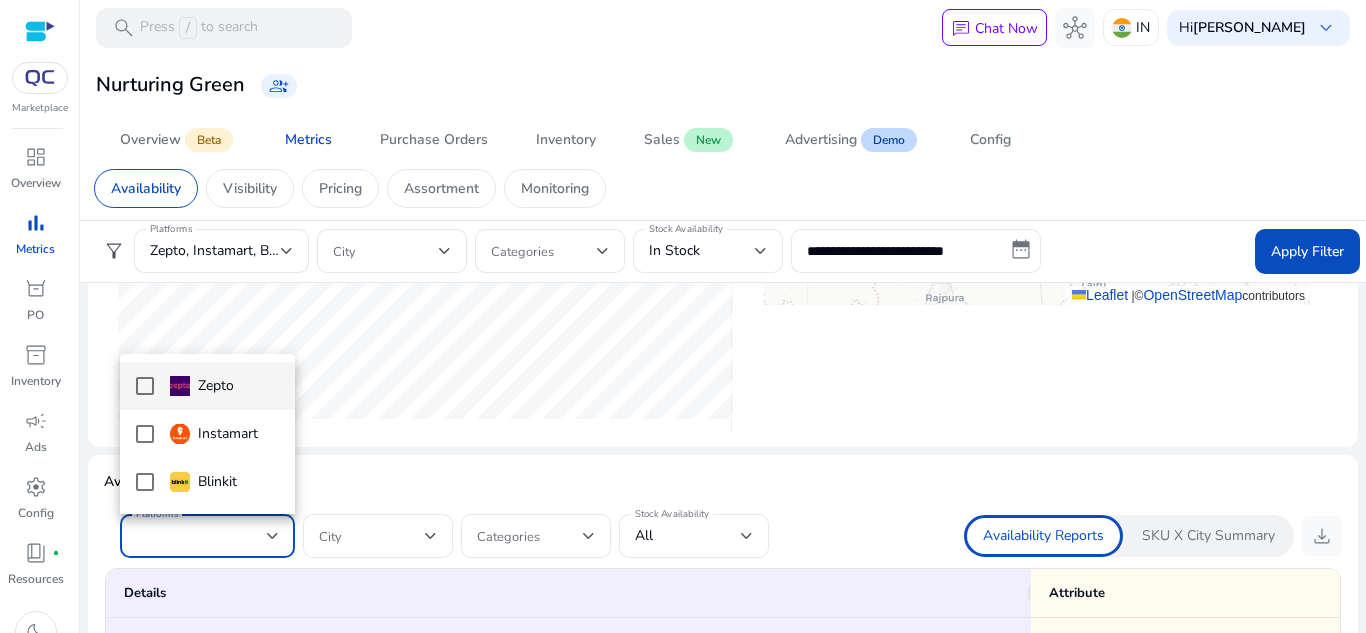 click on "Zepto" at bounding box center [207, 386] 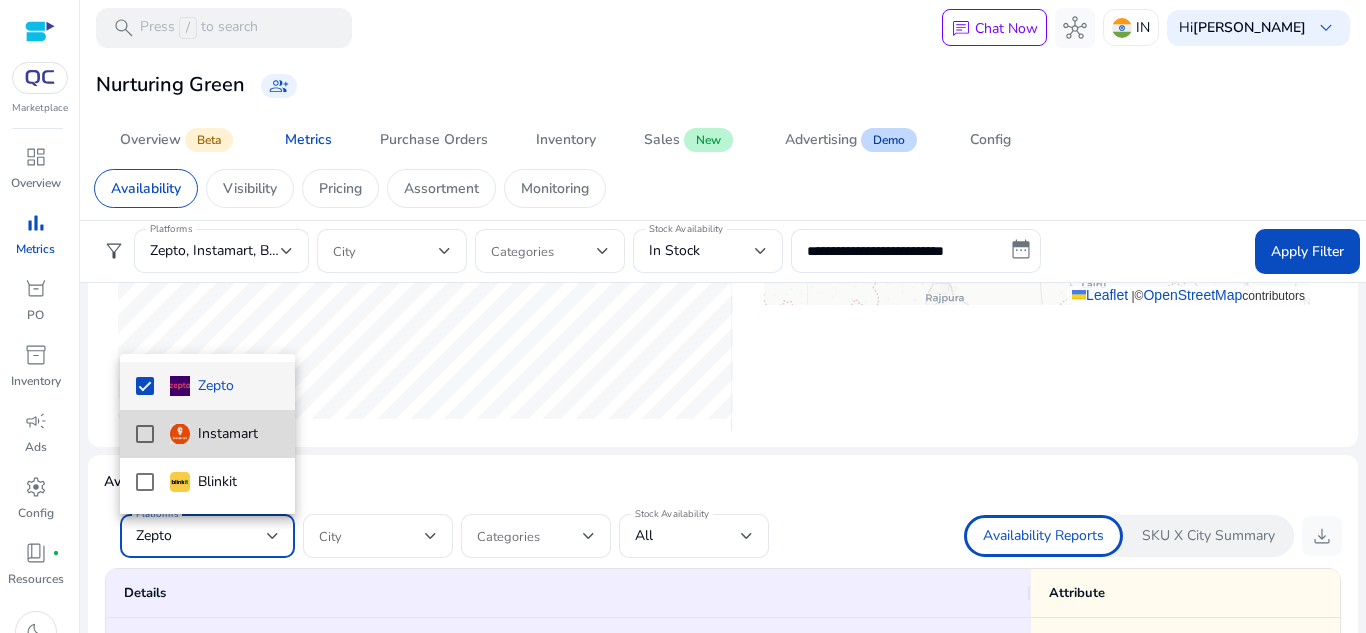 click on "Instamart" at bounding box center (214, 434) 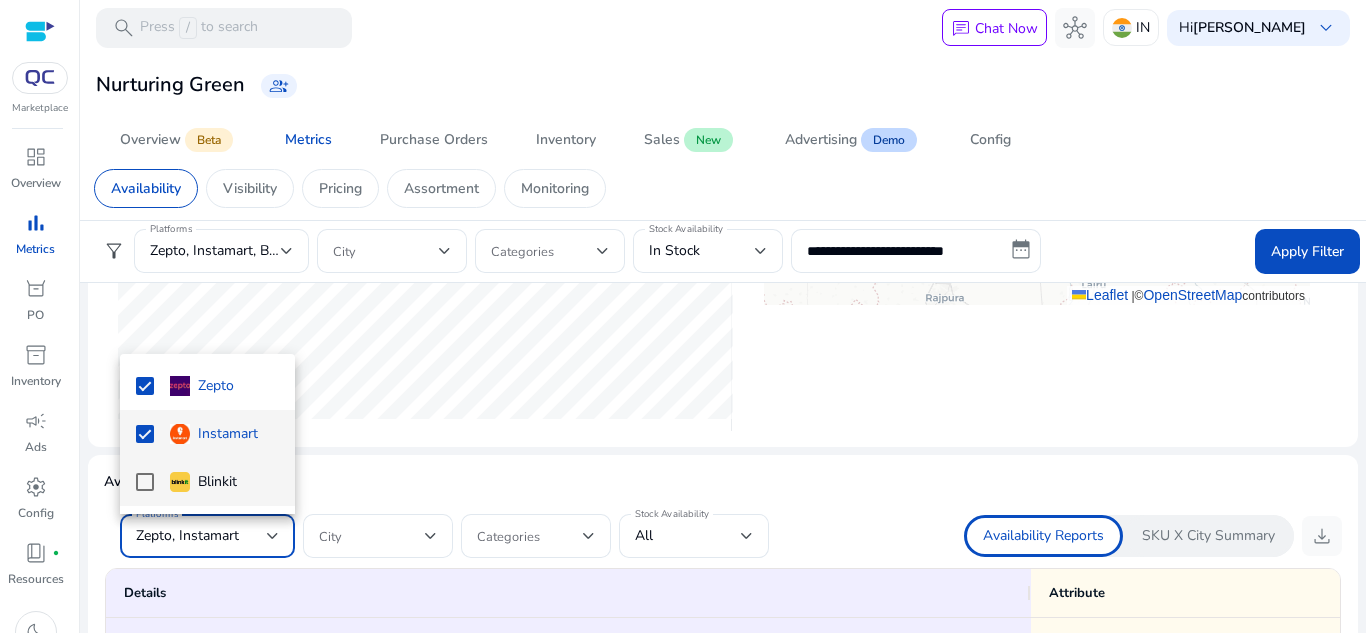 click on "Blinkit" at bounding box center (203, 482) 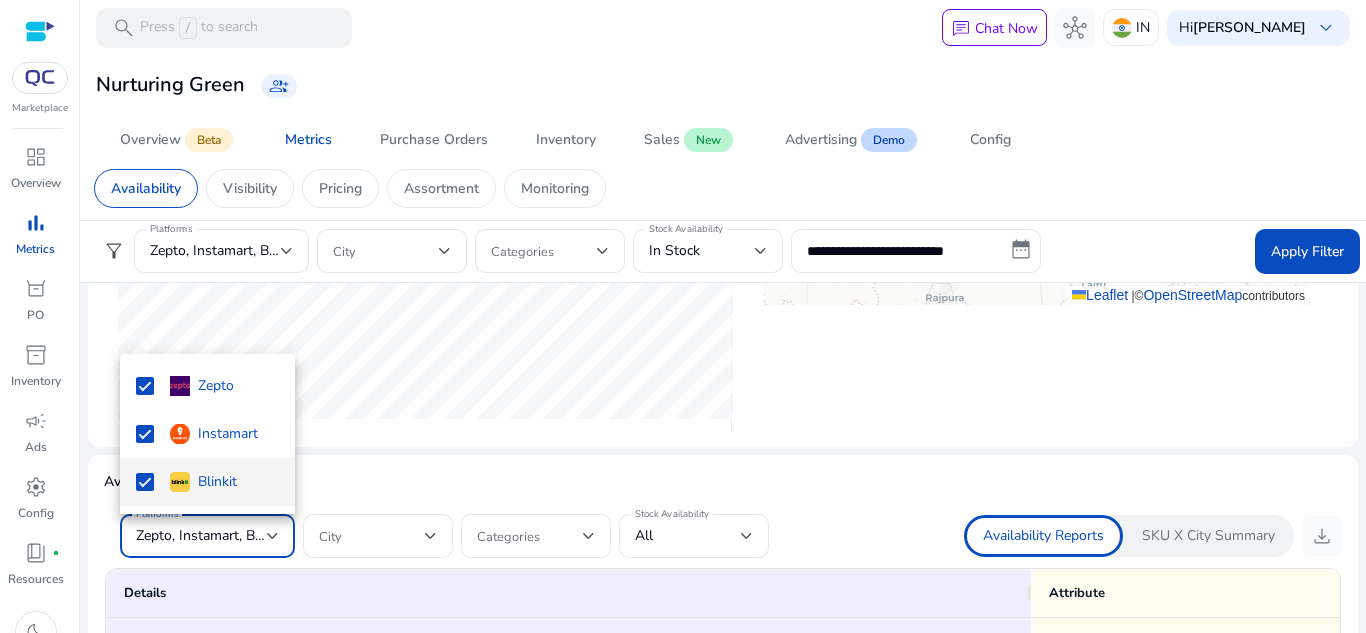 click at bounding box center [683, 316] 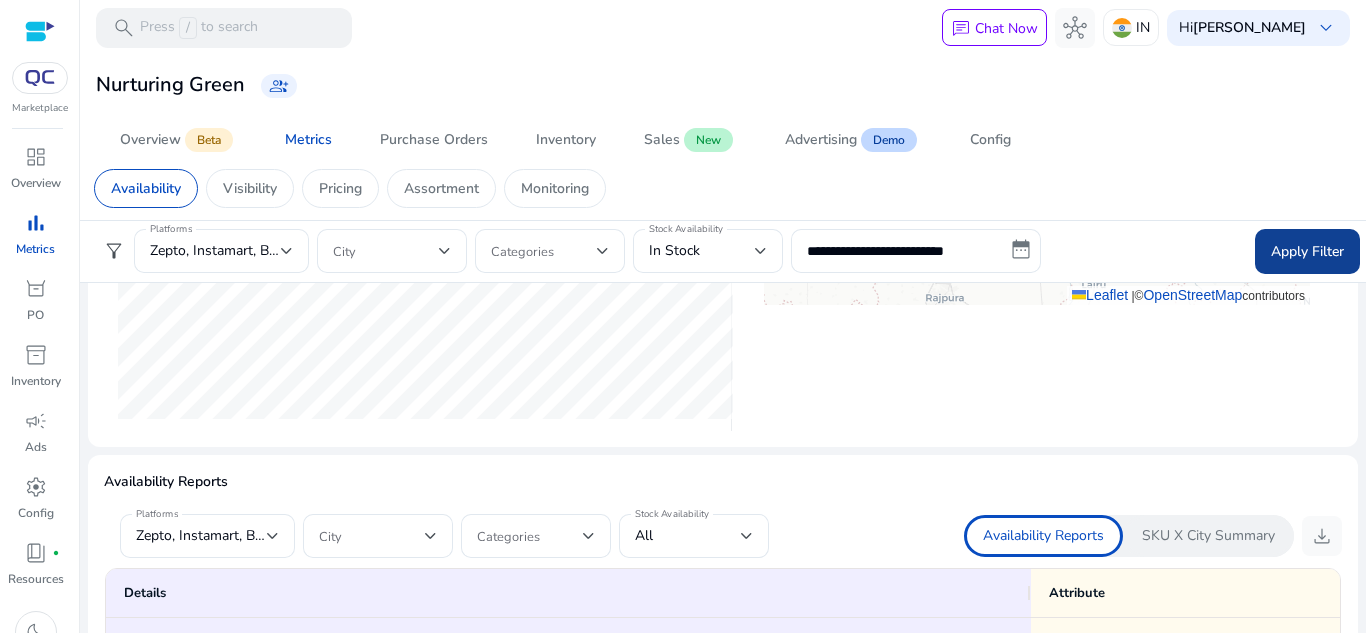 click on "Apply Filter" 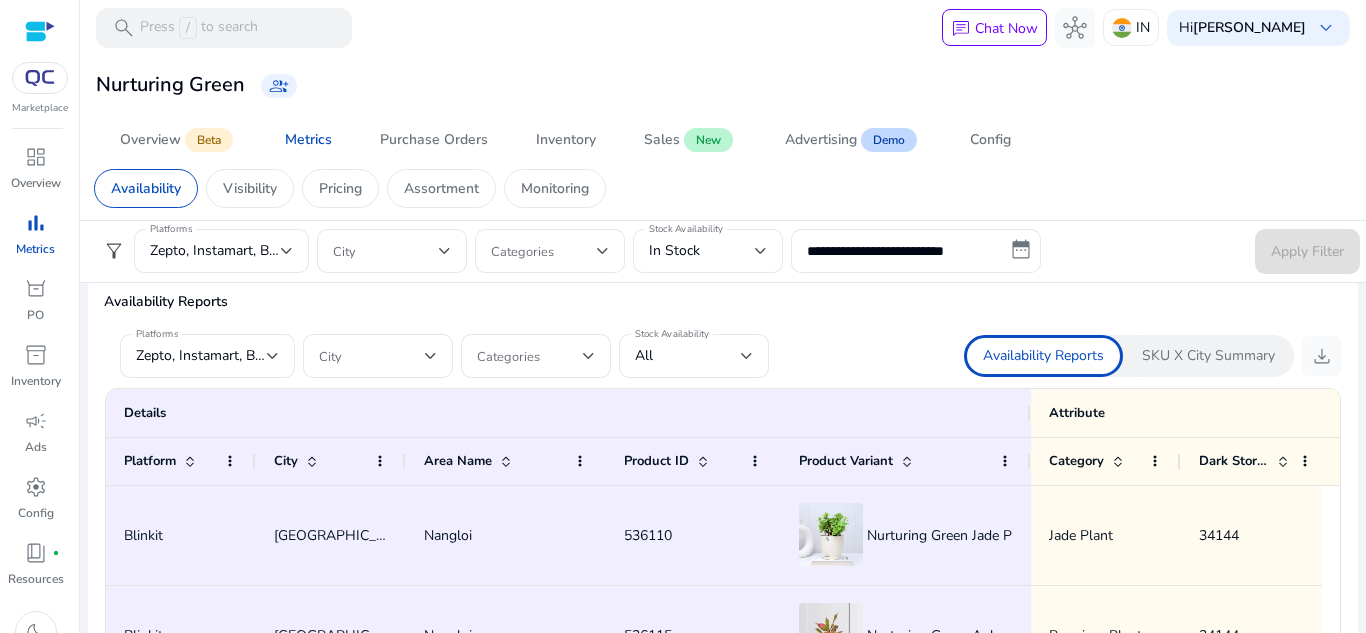 scroll, scrollTop: 1200, scrollLeft: 0, axis: vertical 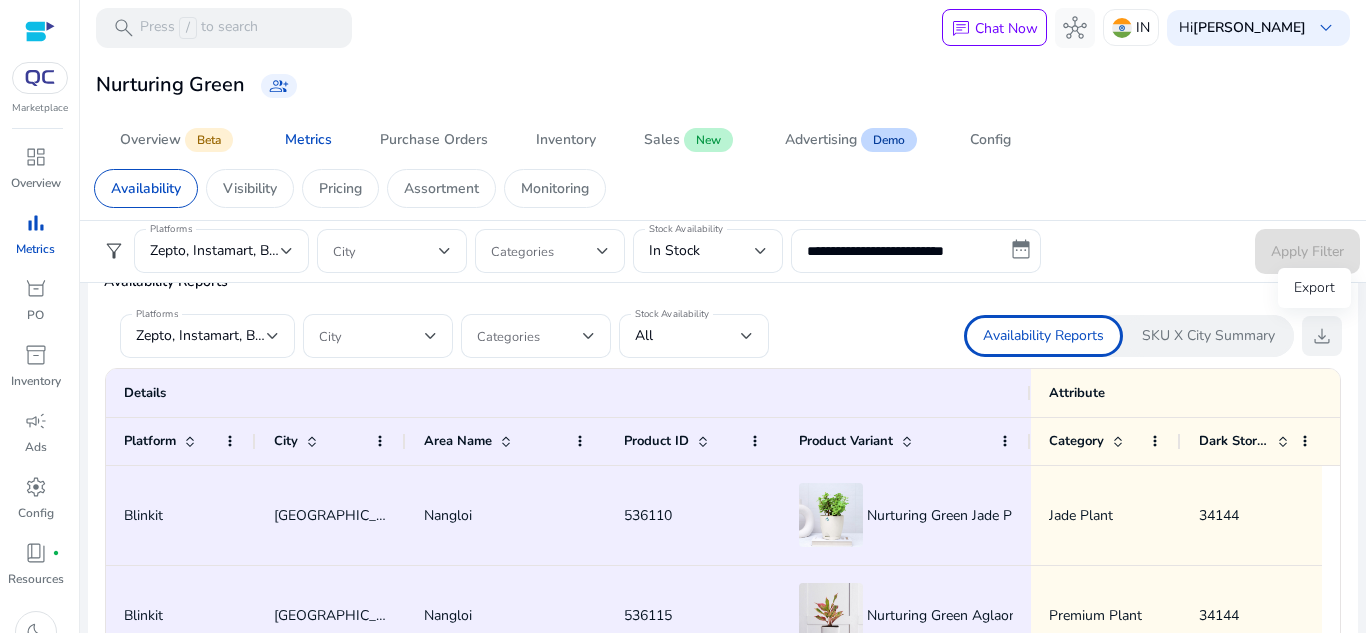 click on "download" 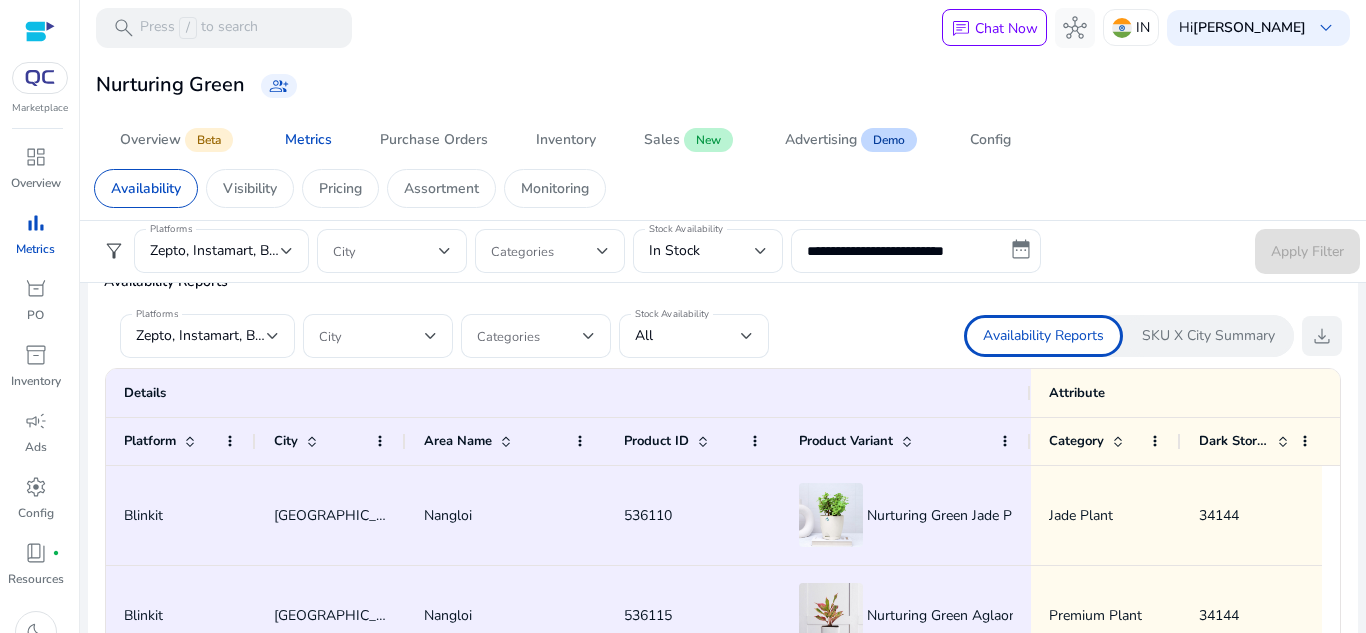 click on "download" 